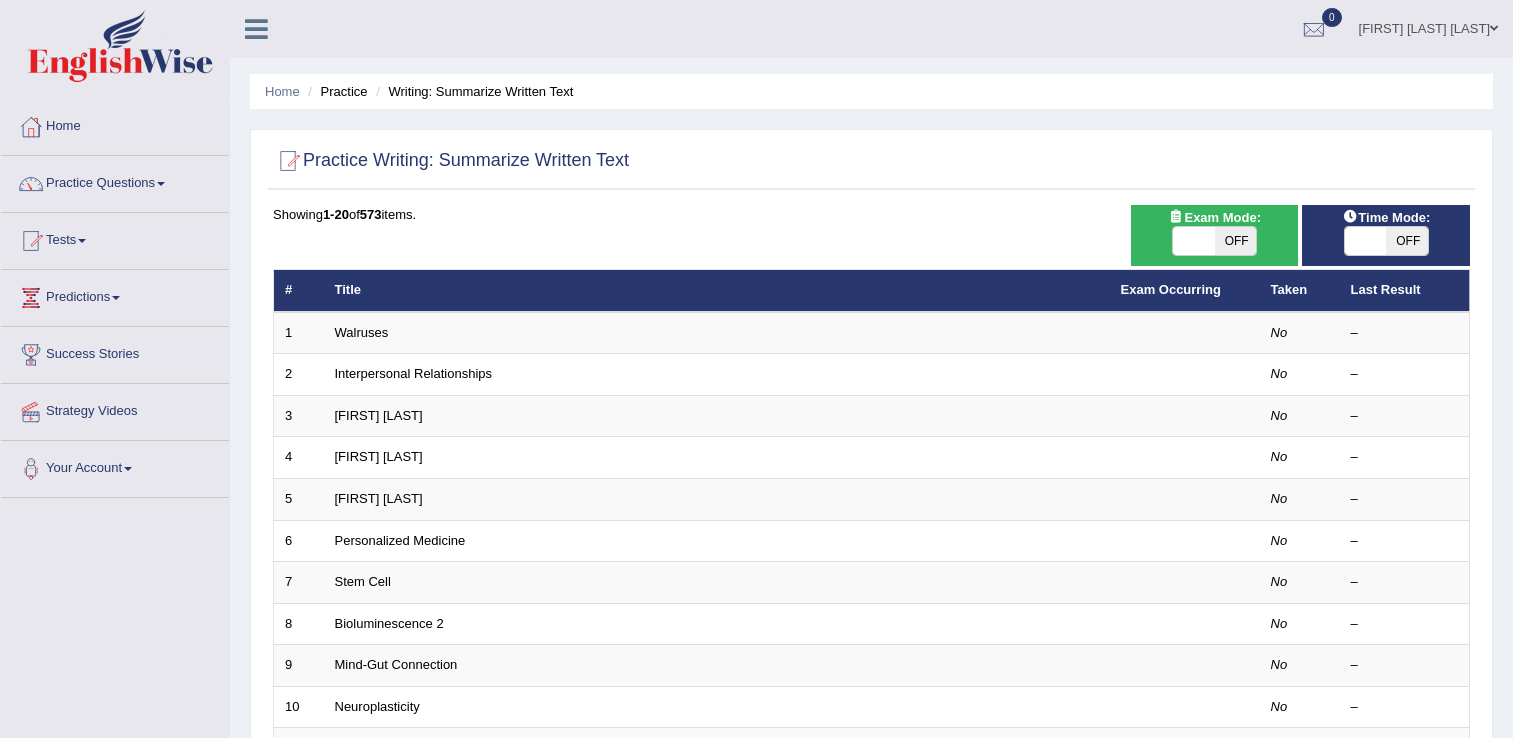 scroll, scrollTop: 480, scrollLeft: 0, axis: vertical 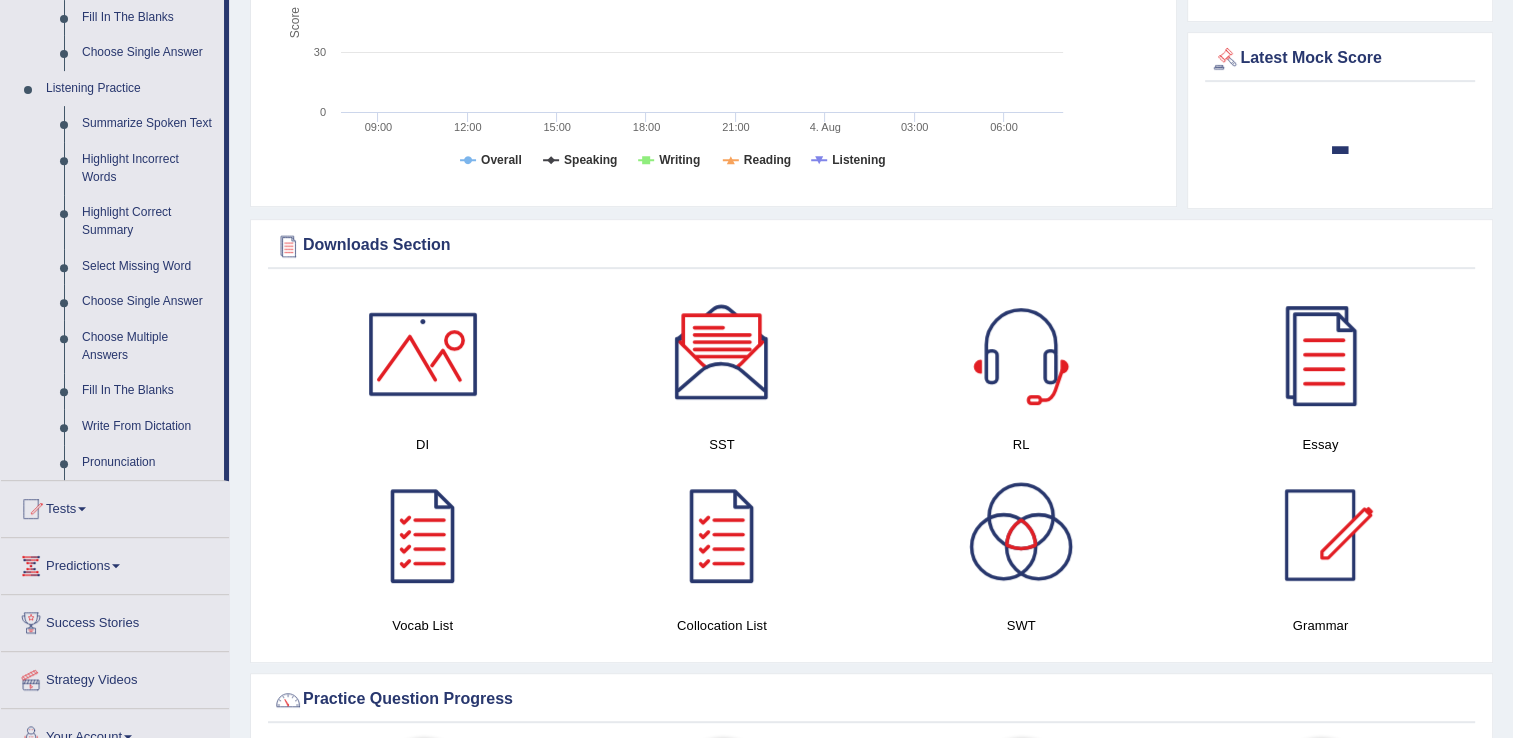 click at bounding box center (722, 354) 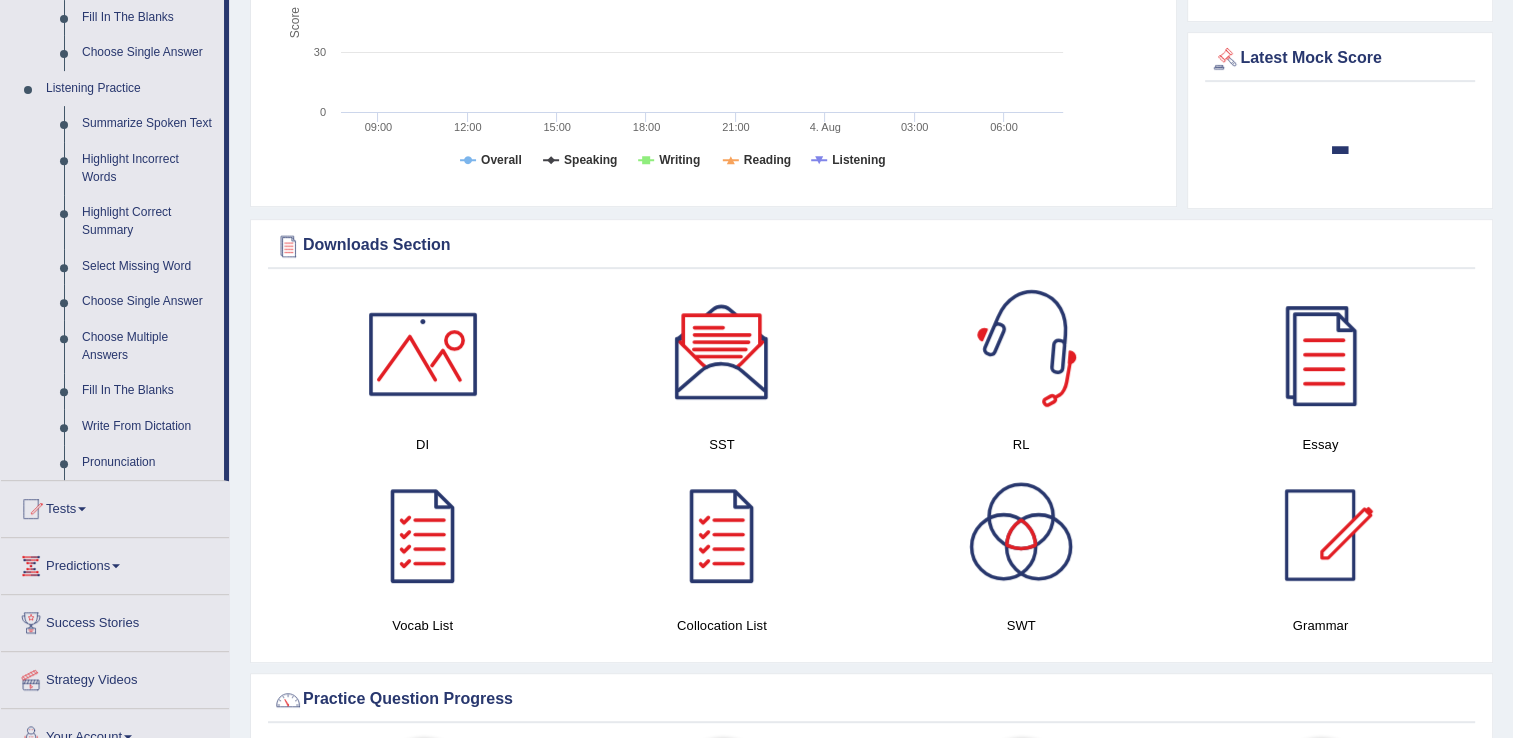 click at bounding box center [1021, 354] 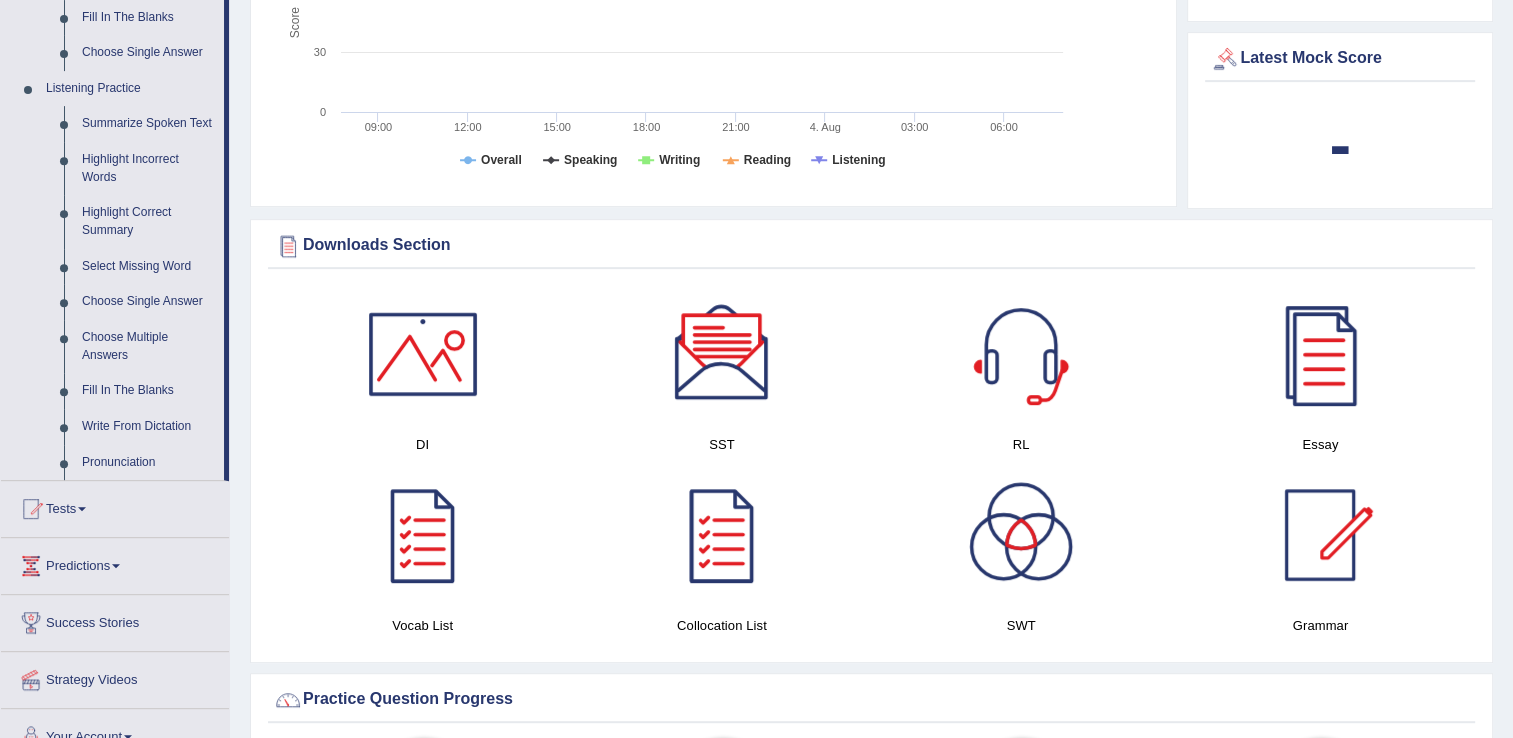 click at bounding box center [722, 535] 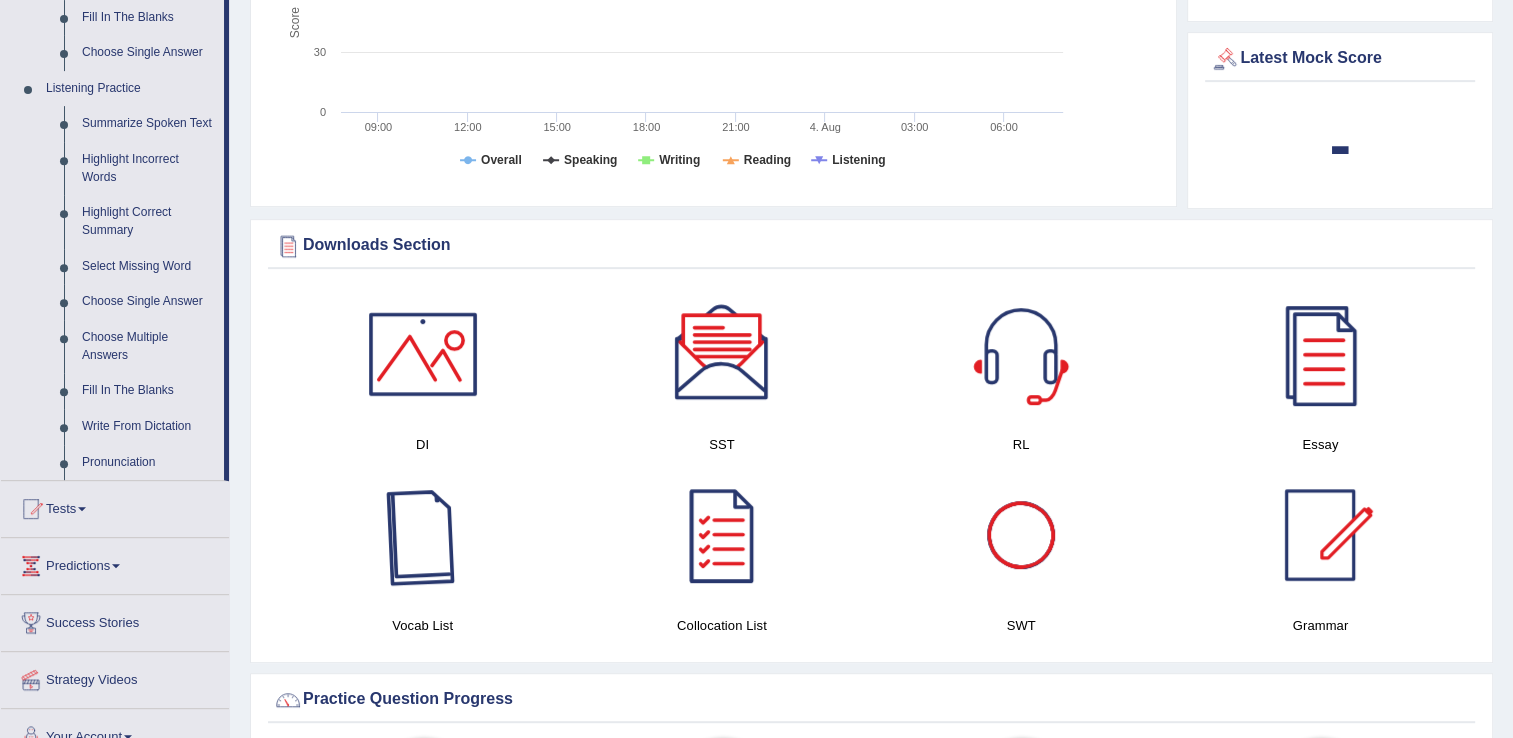 click at bounding box center [423, 535] 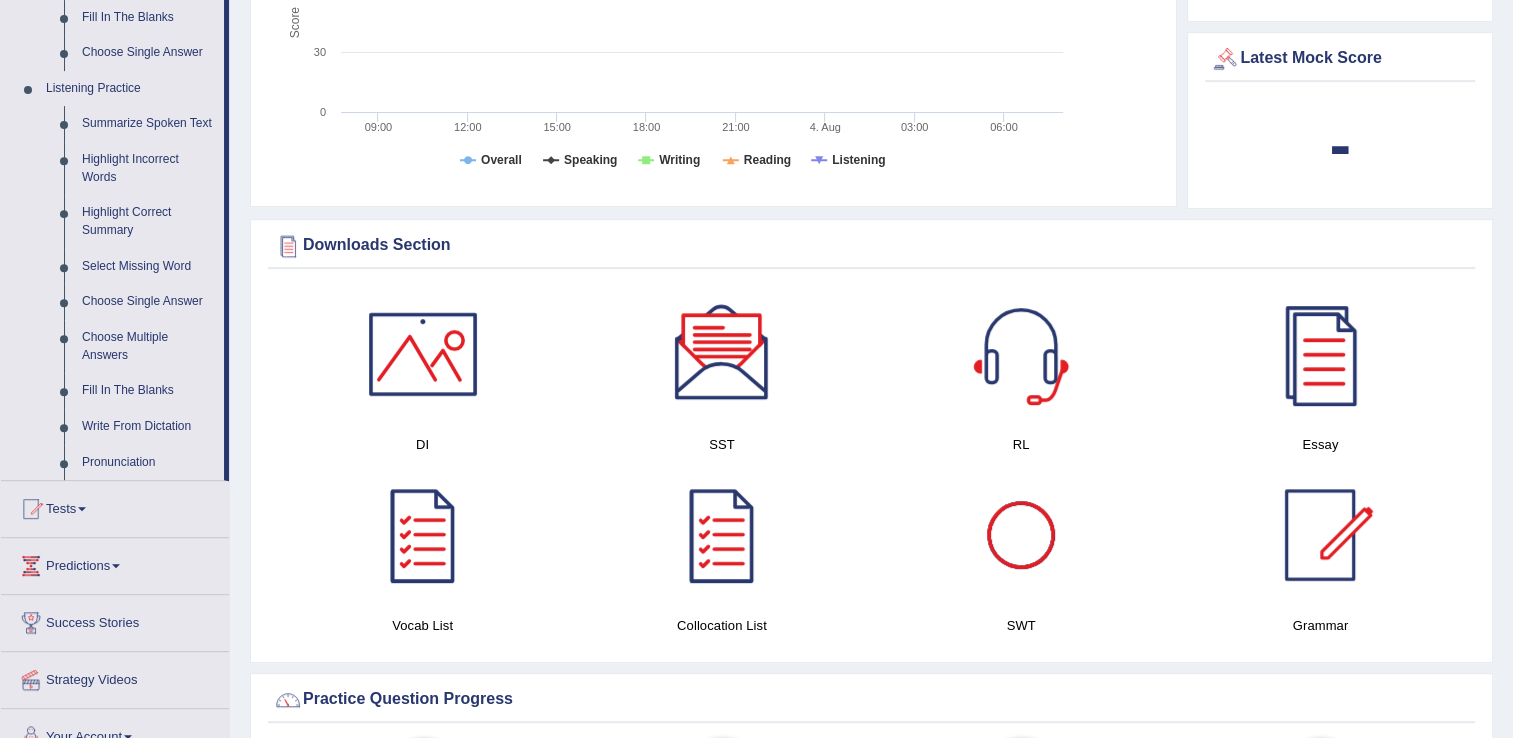 click at bounding box center [1021, 535] 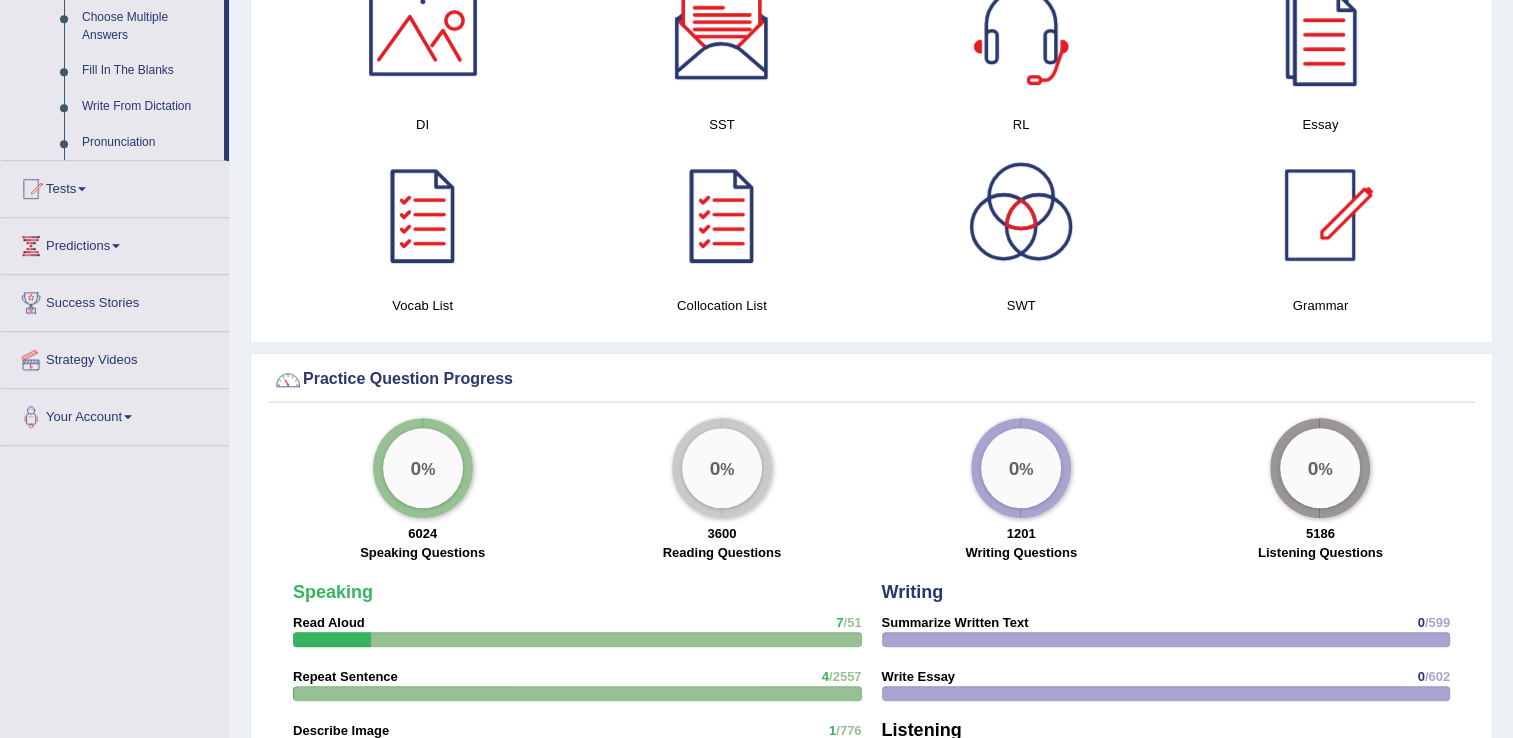 scroll, scrollTop: 1173, scrollLeft: 0, axis: vertical 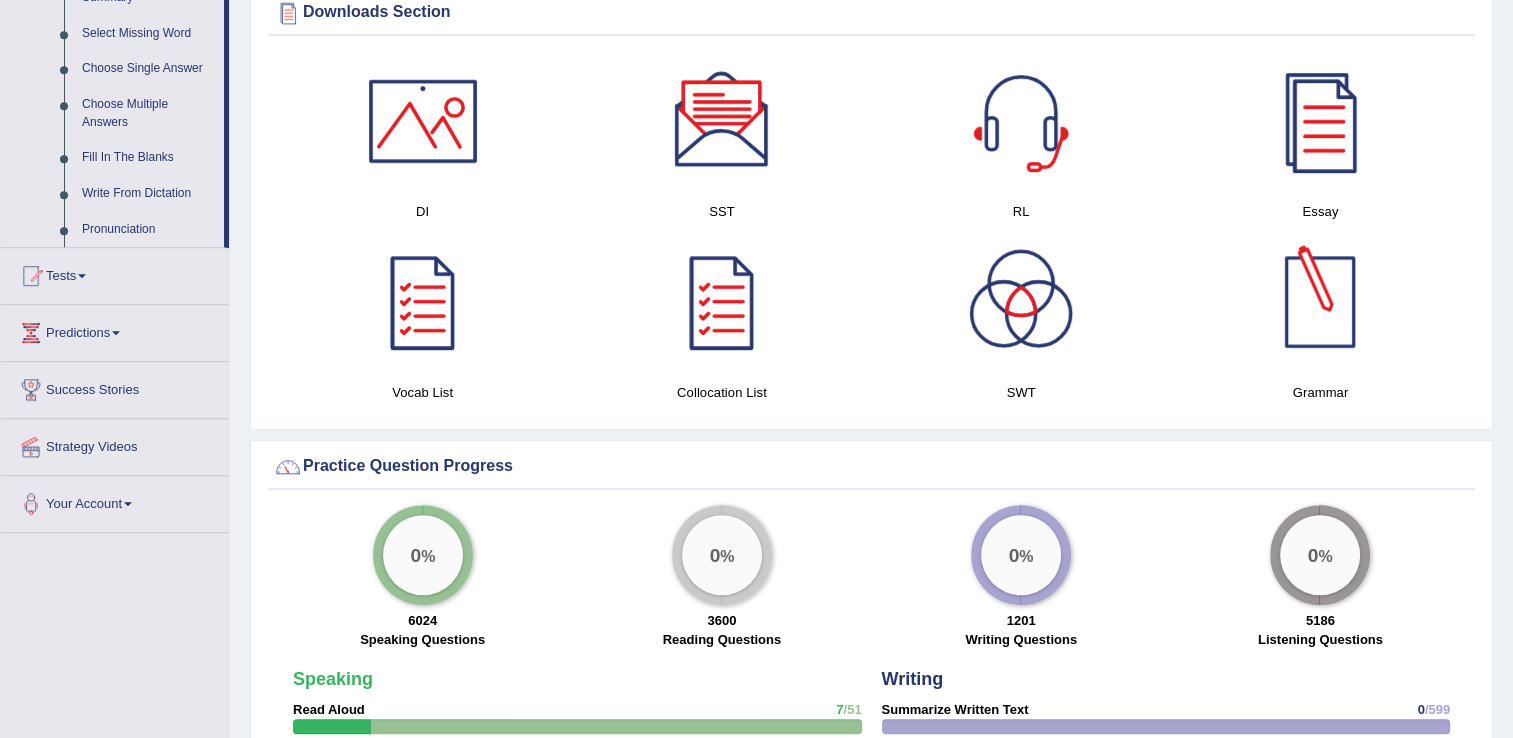click at bounding box center [1320, 302] 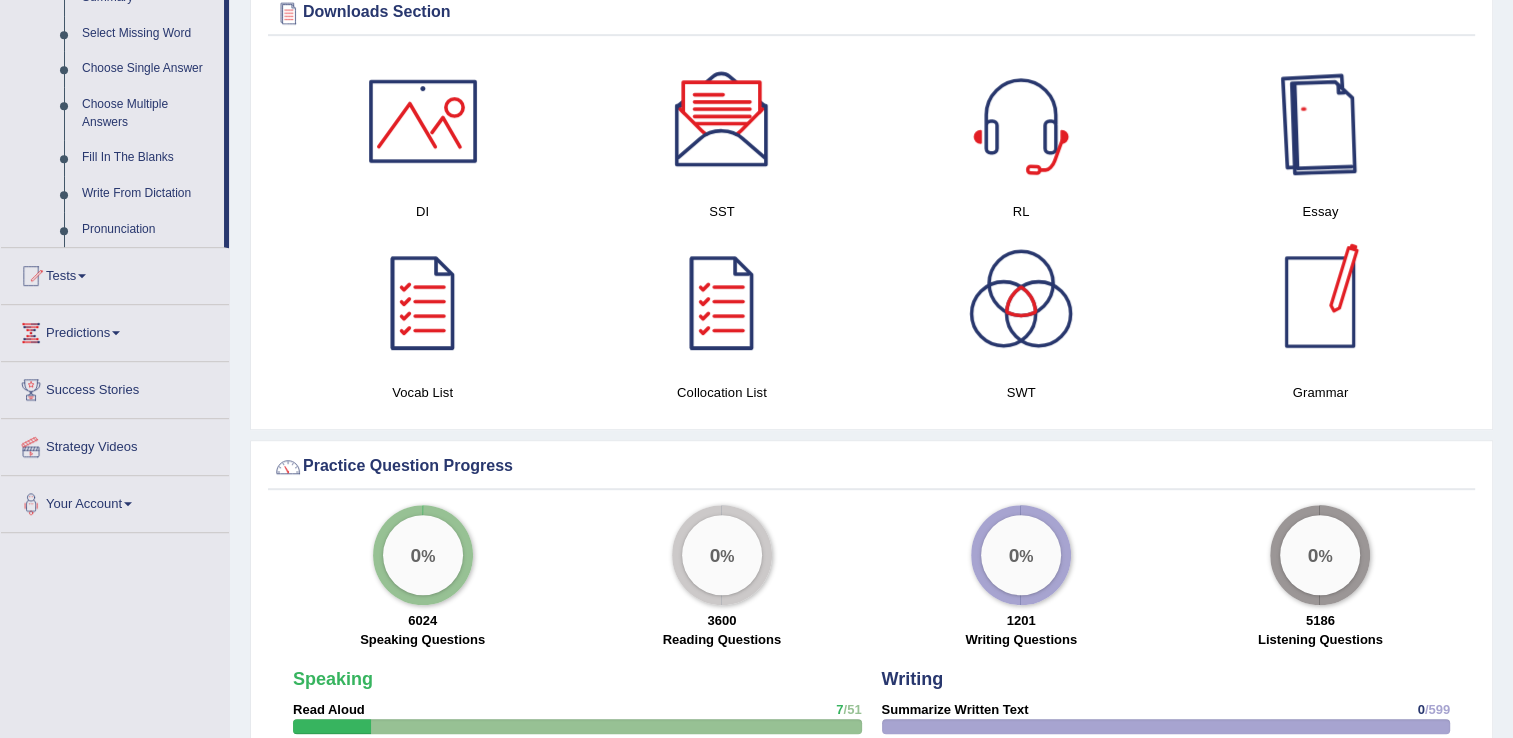 click at bounding box center (1320, 121) 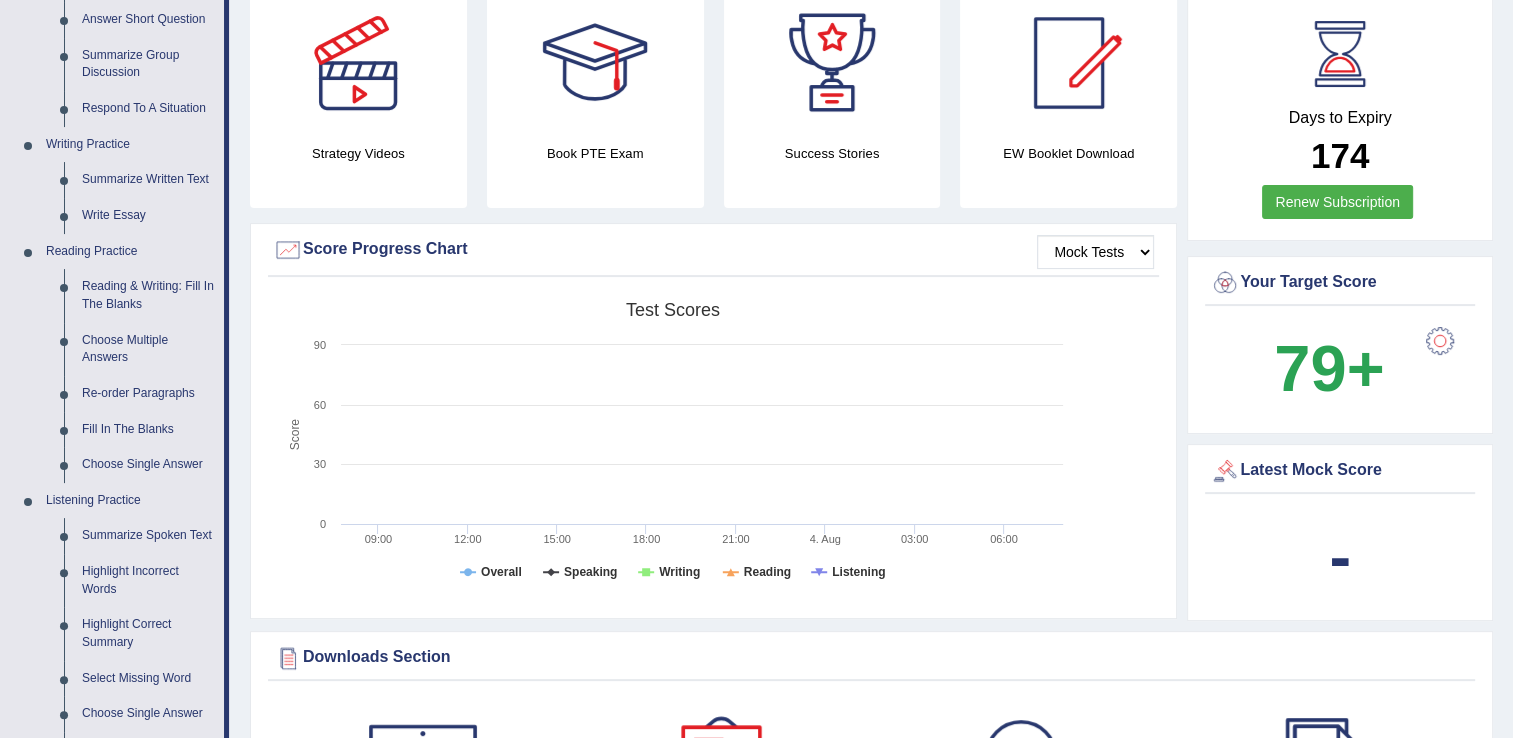 scroll, scrollTop: 0, scrollLeft: 0, axis: both 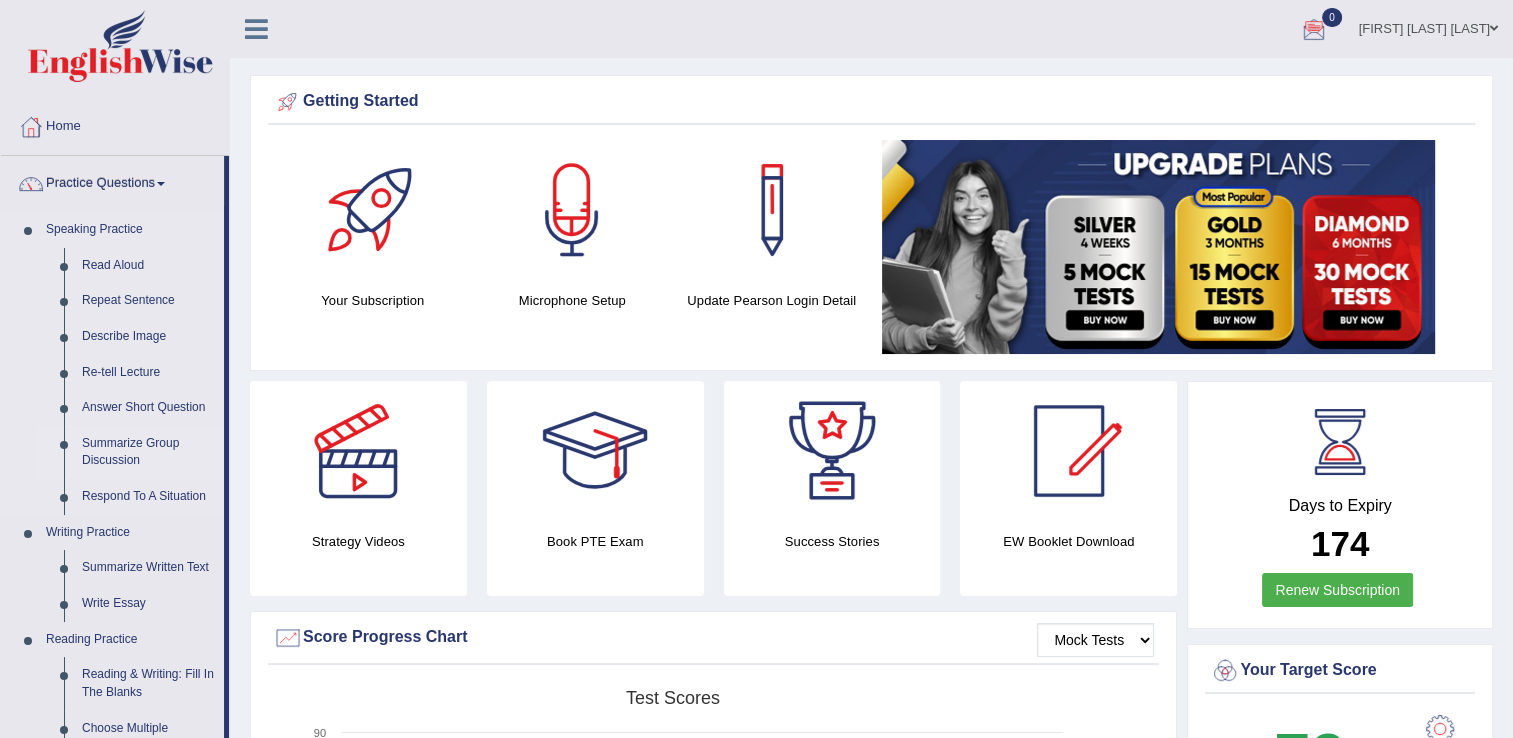 click on "Summarize Group Discussion" at bounding box center [148, 452] 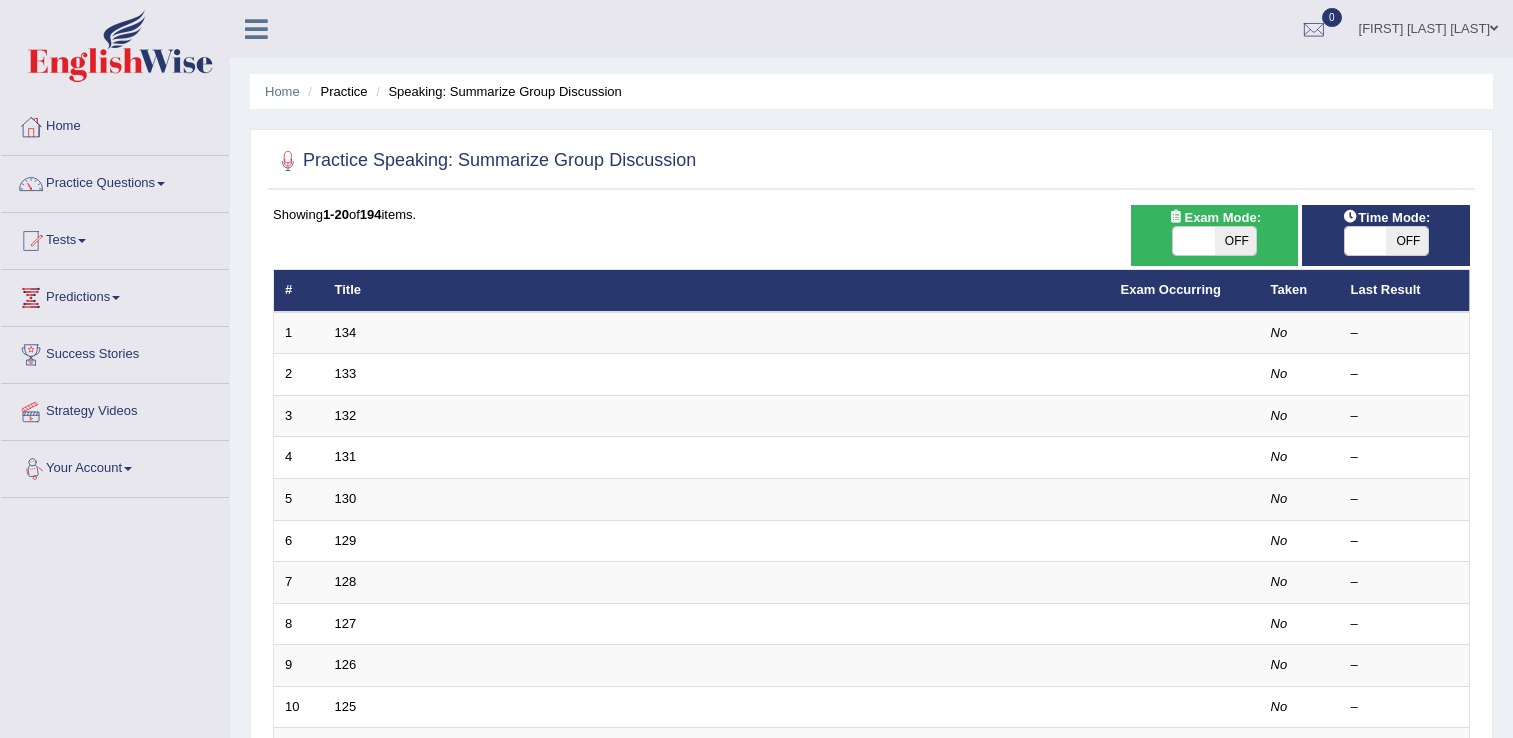 scroll, scrollTop: 0, scrollLeft: 0, axis: both 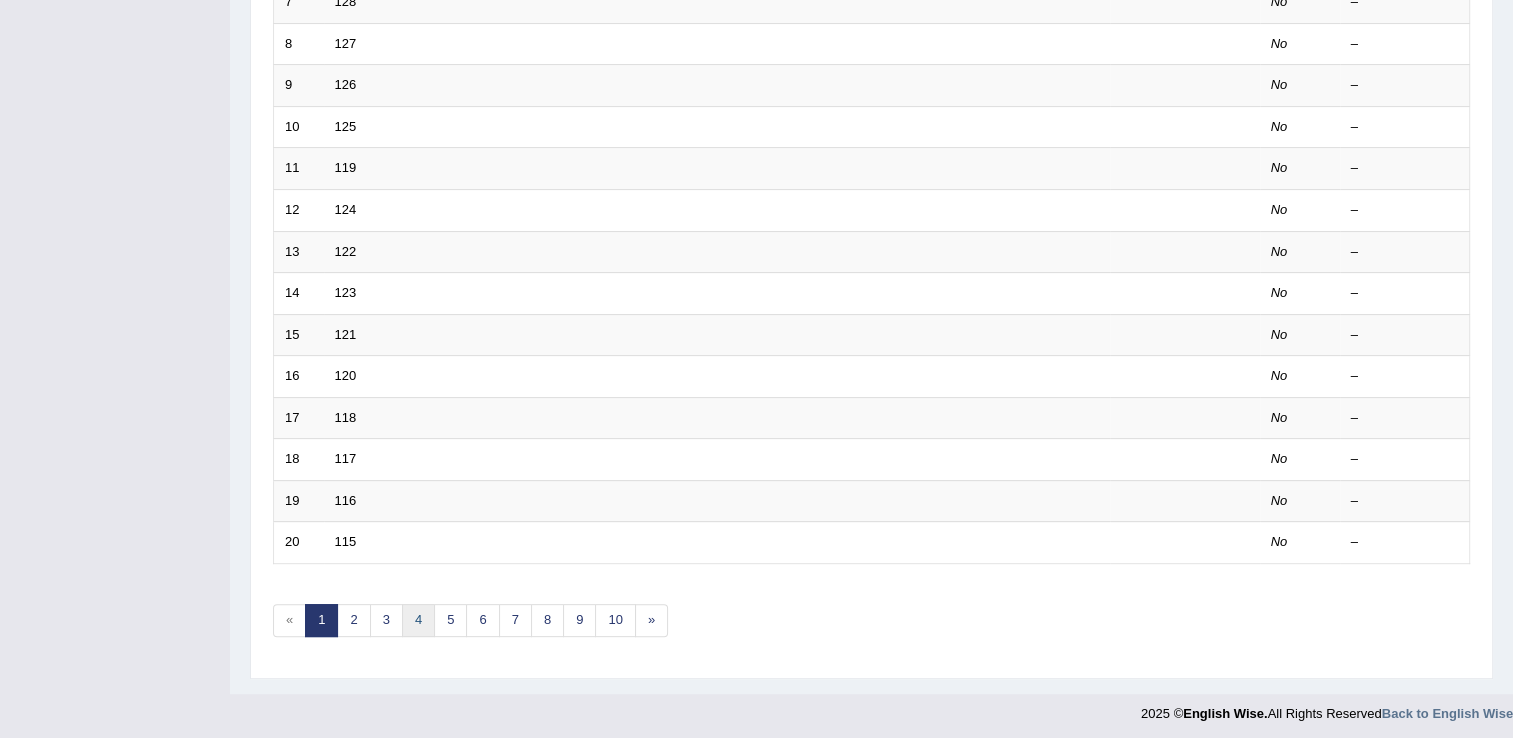 click on "4" at bounding box center [418, 620] 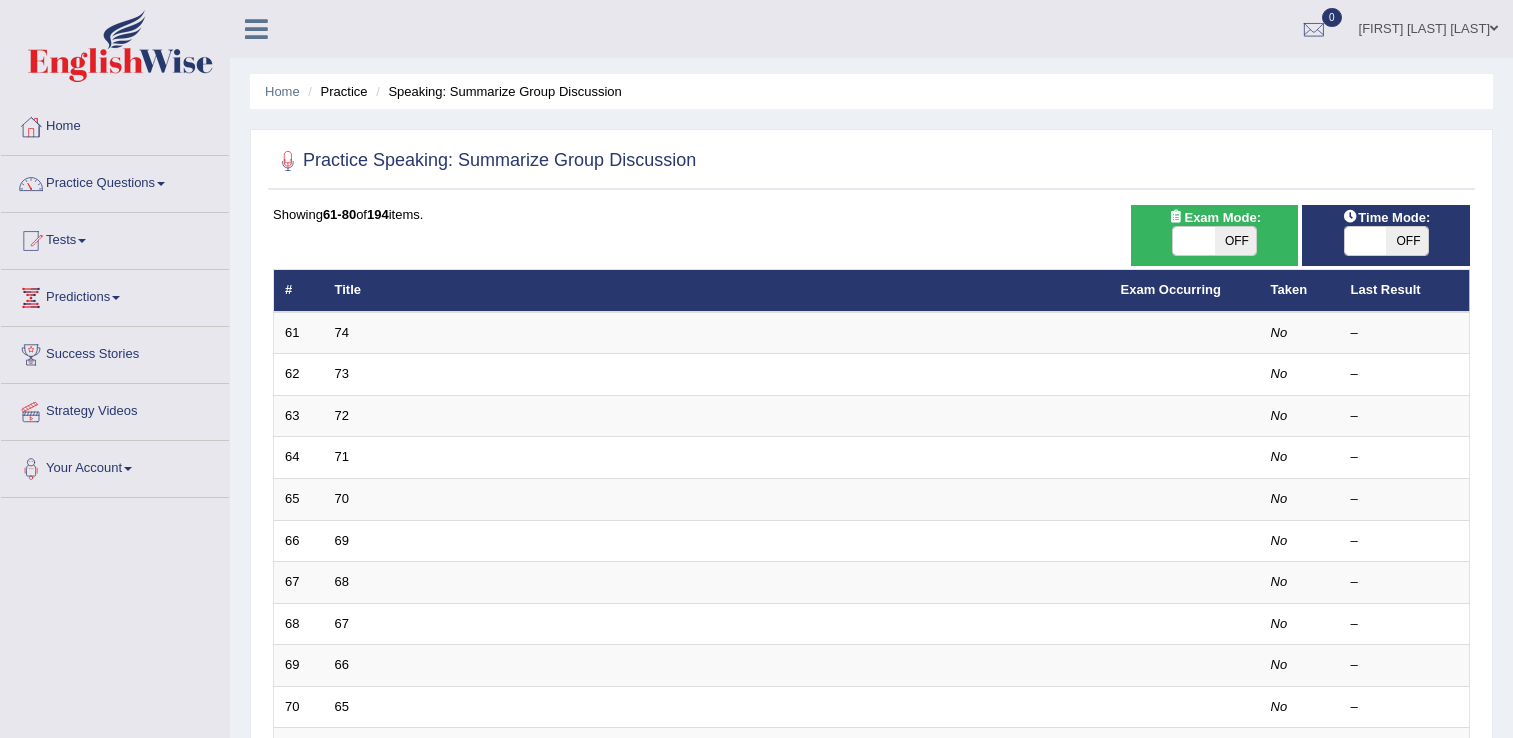scroll, scrollTop: 0, scrollLeft: 0, axis: both 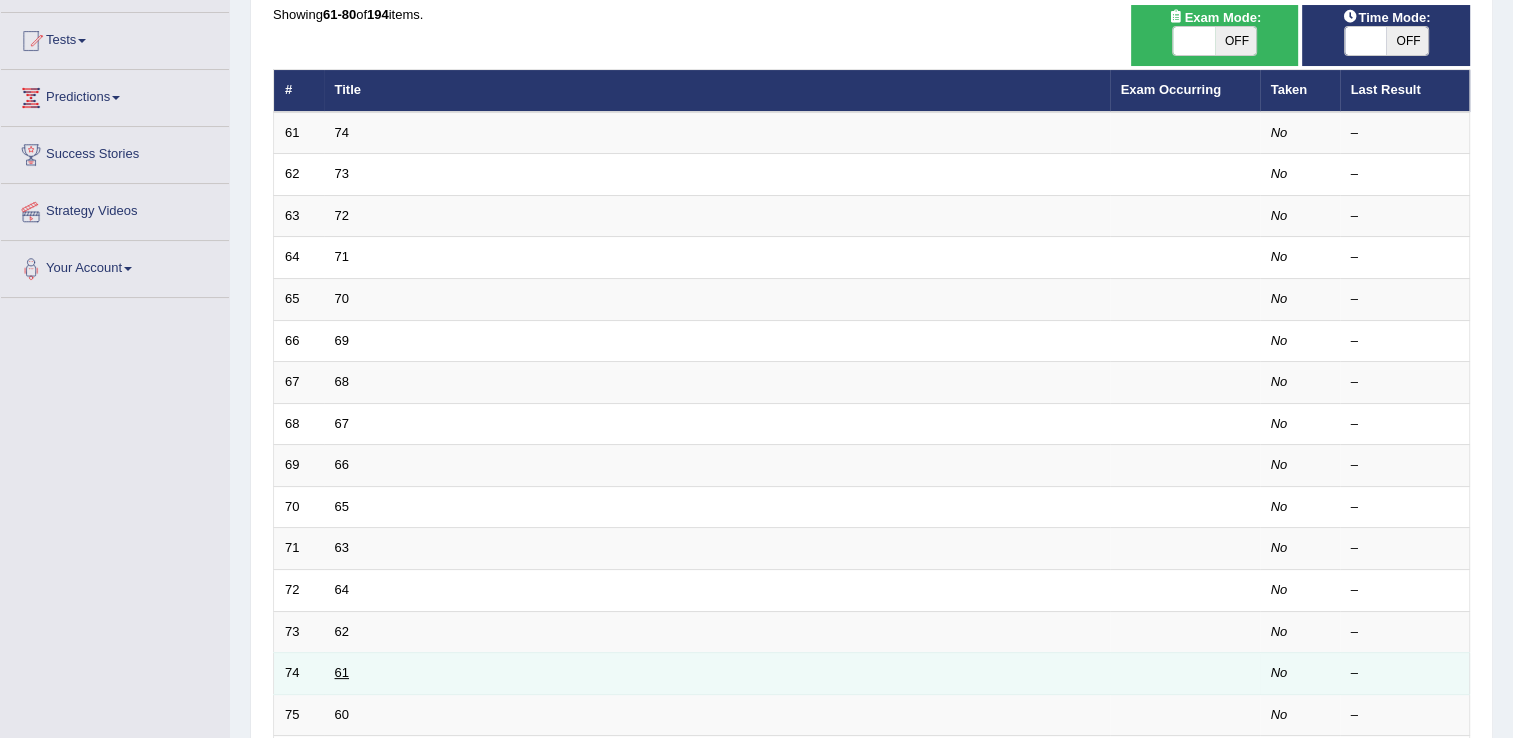 click on "61" at bounding box center (342, 672) 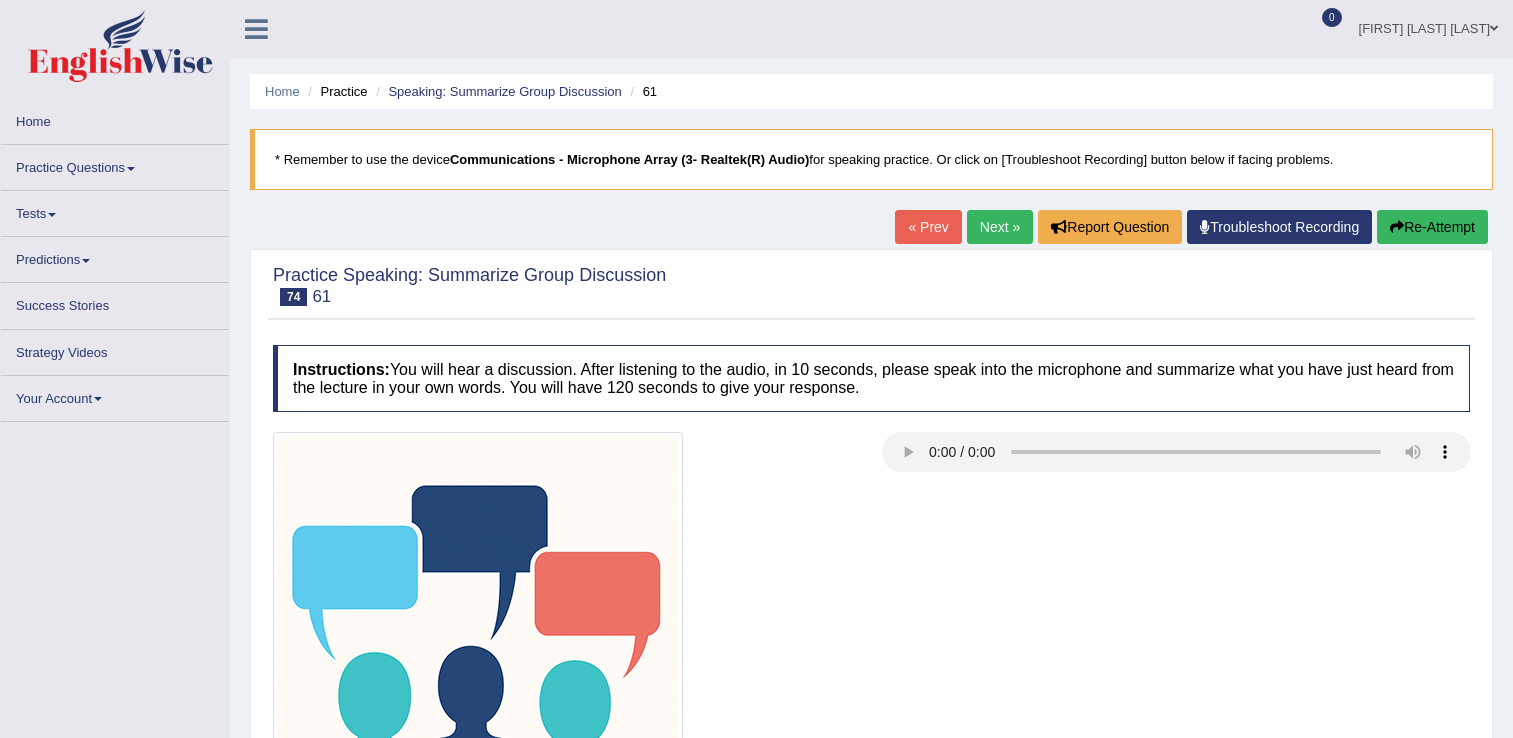 scroll, scrollTop: 0, scrollLeft: 0, axis: both 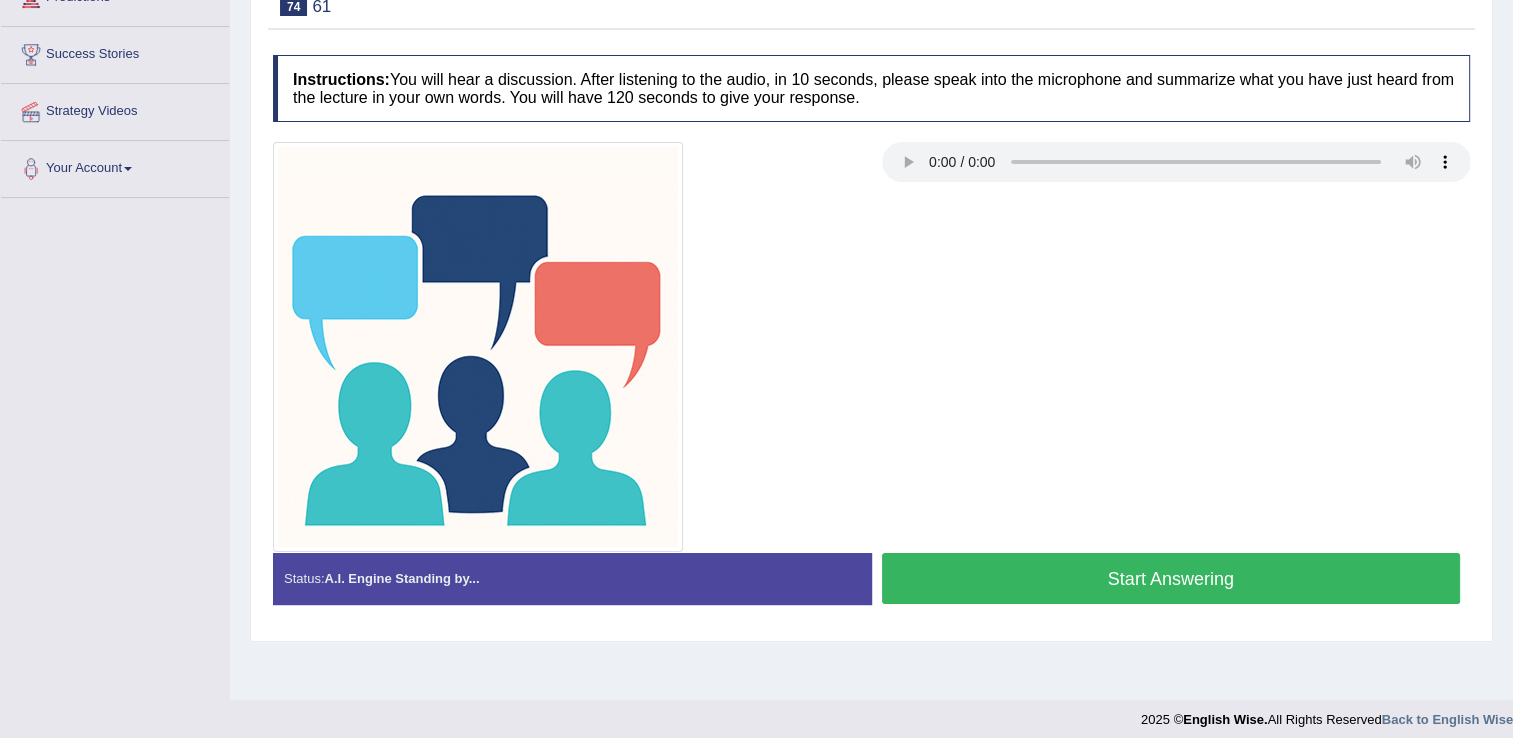 click at bounding box center (871, 347) 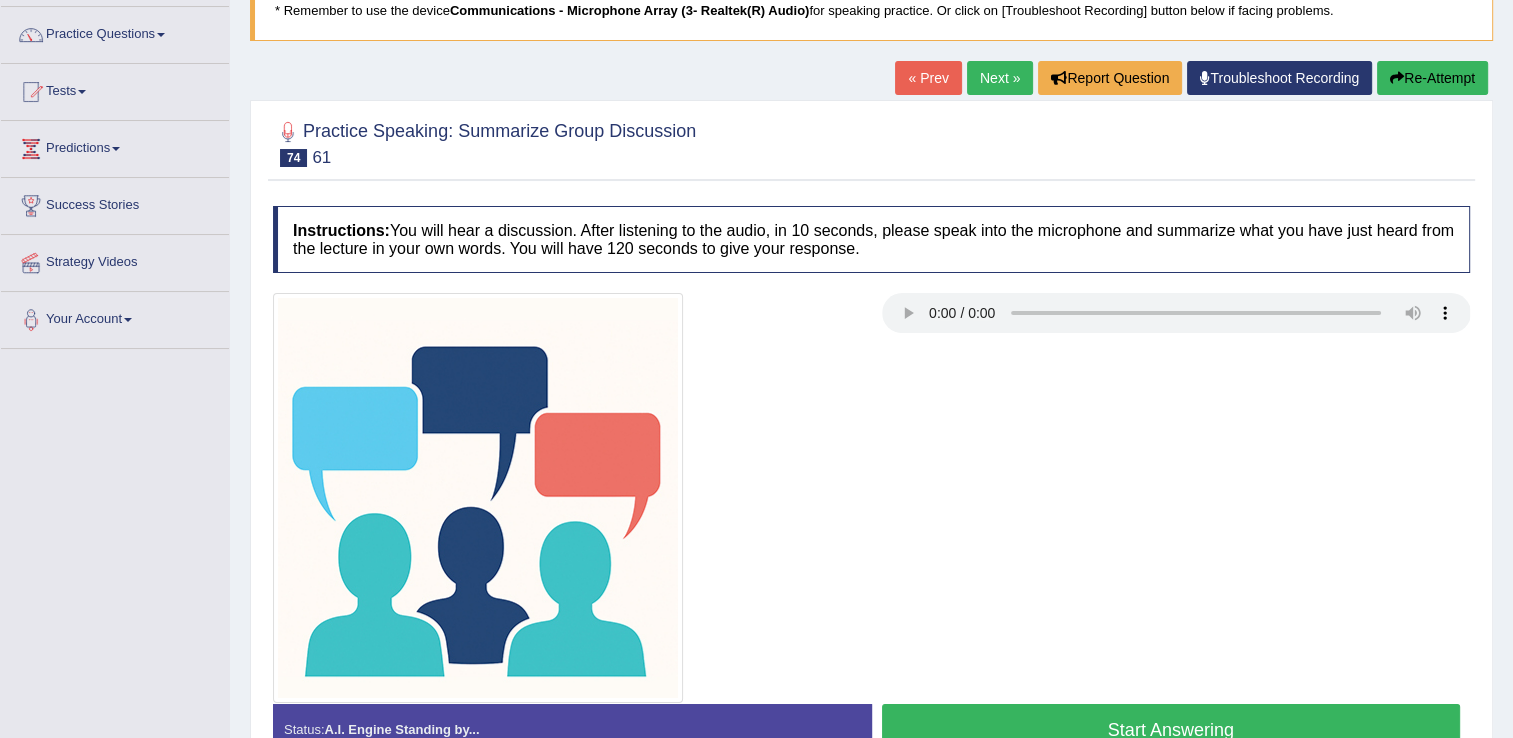 scroll, scrollTop: 0, scrollLeft: 0, axis: both 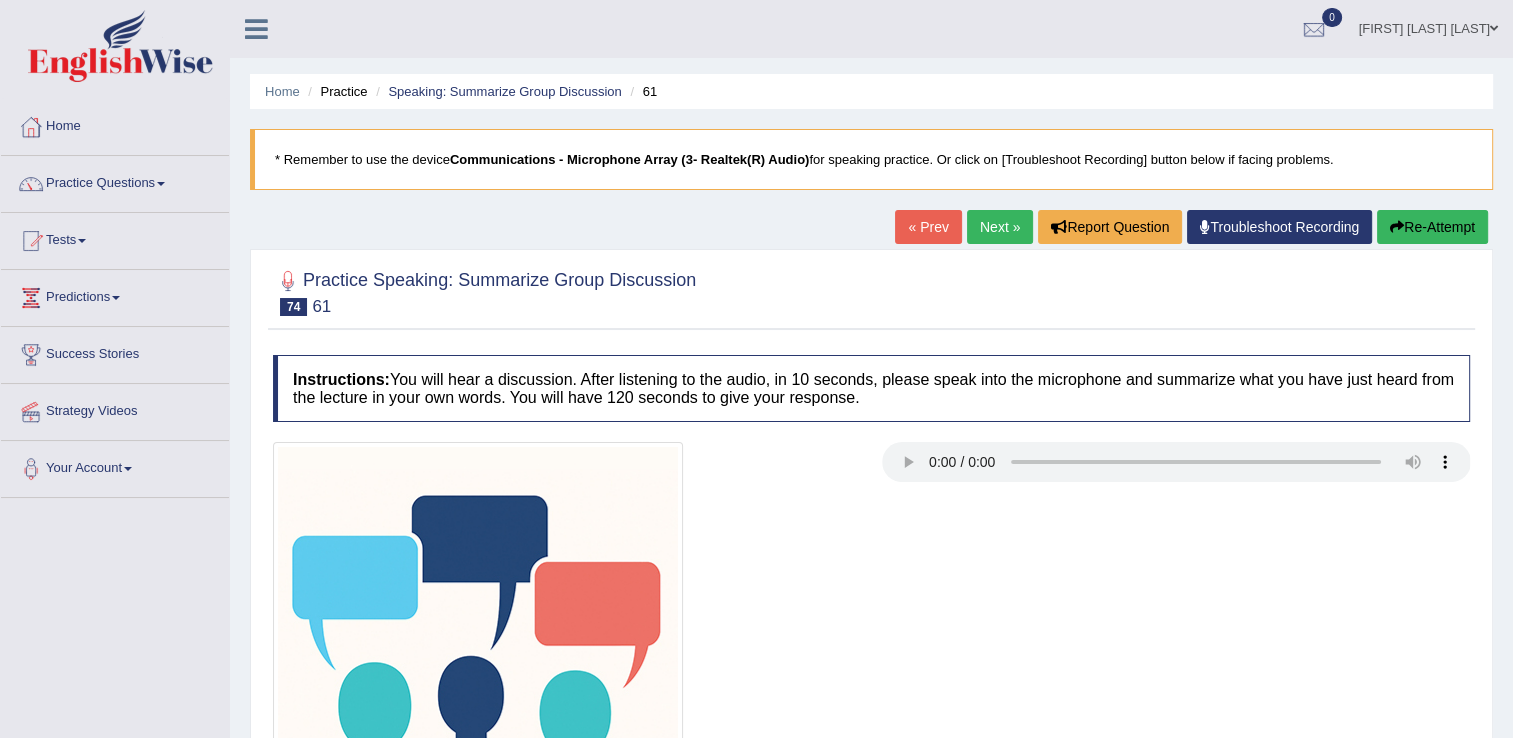 click on "Instructions:  You will hear a discussion. After listening to the audio, in 10 seconds, please speak into the microphone and summarize what you have just heard from the lecture in your own words. You will have 120 seconds to give your response." at bounding box center [871, 388] 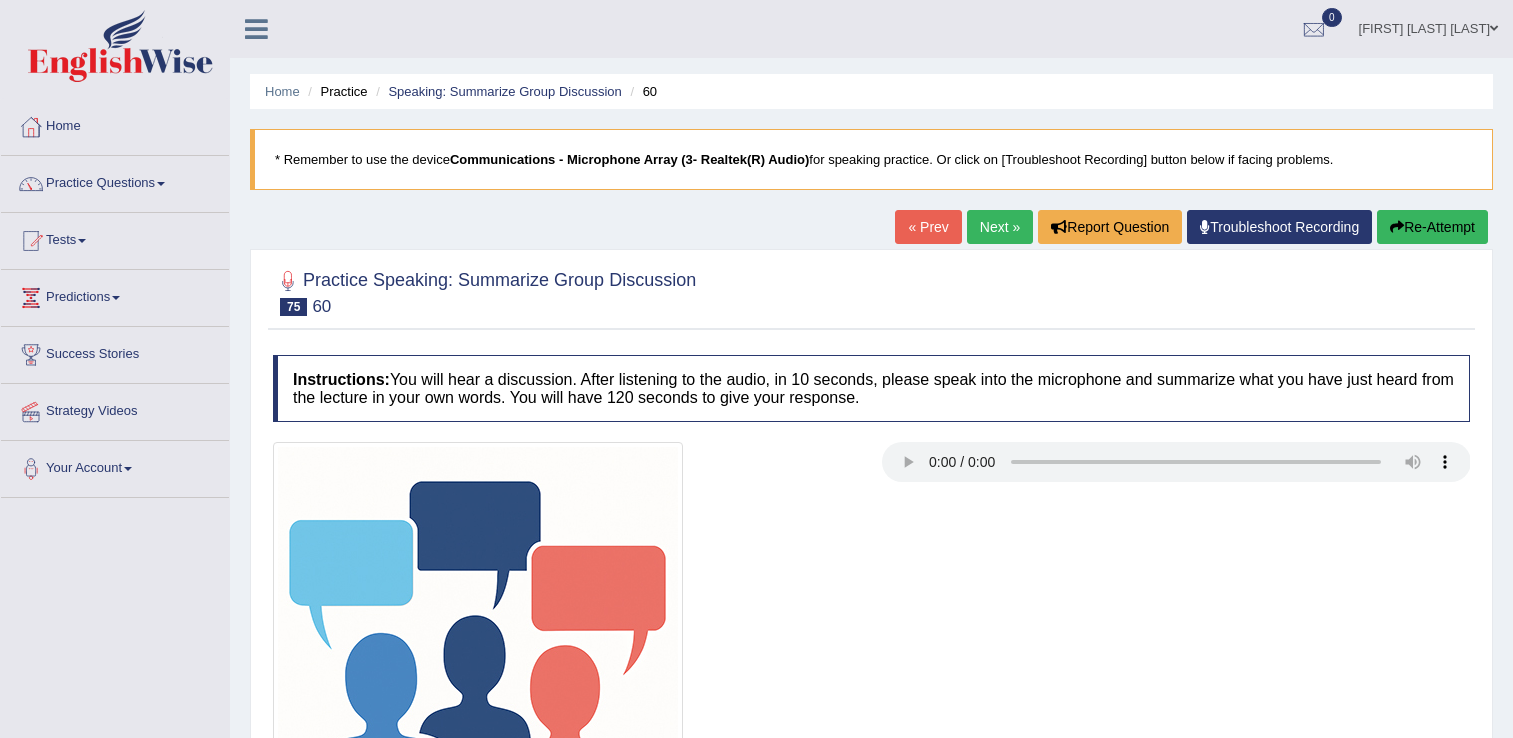 scroll, scrollTop: 0, scrollLeft: 0, axis: both 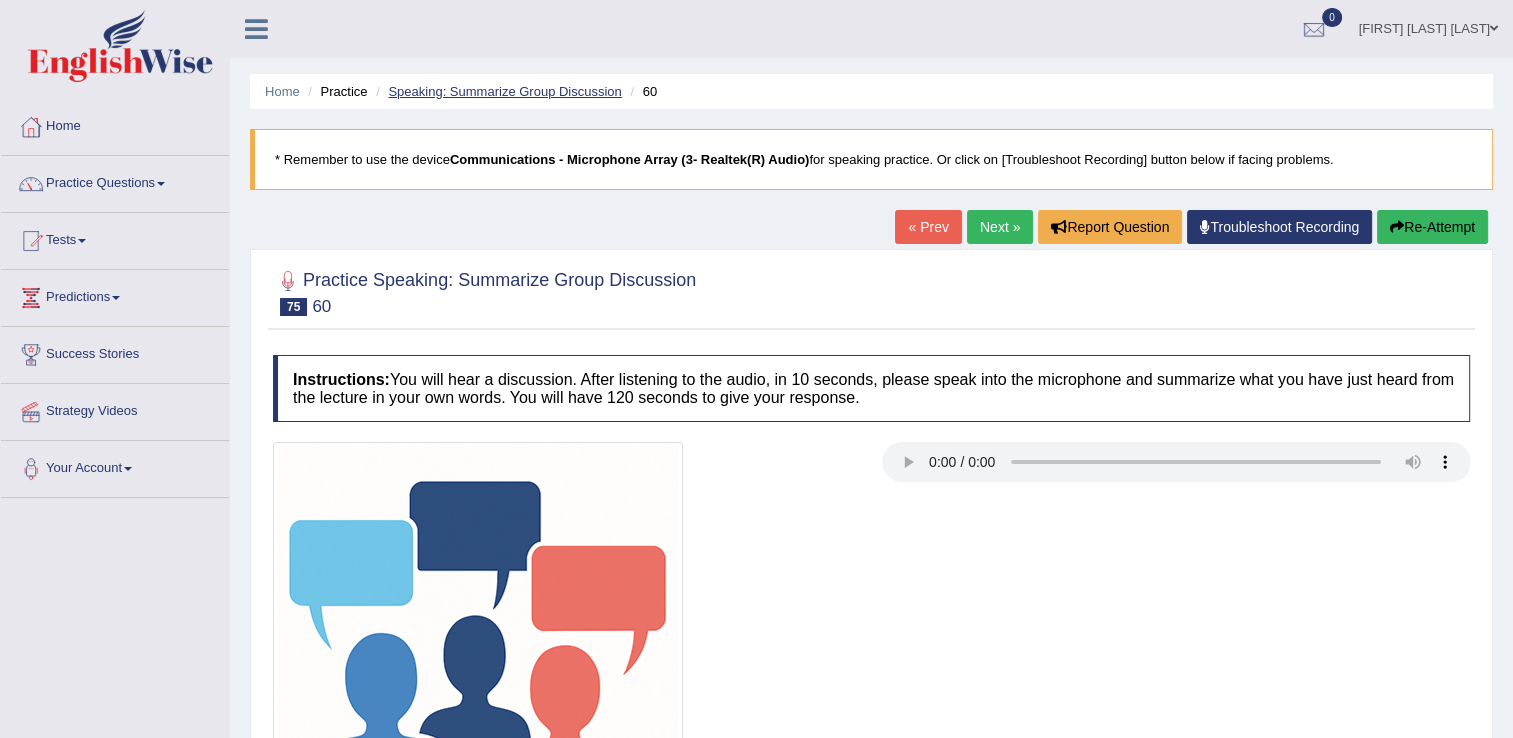 click on "Speaking: Summarize Group Discussion" at bounding box center (504, 91) 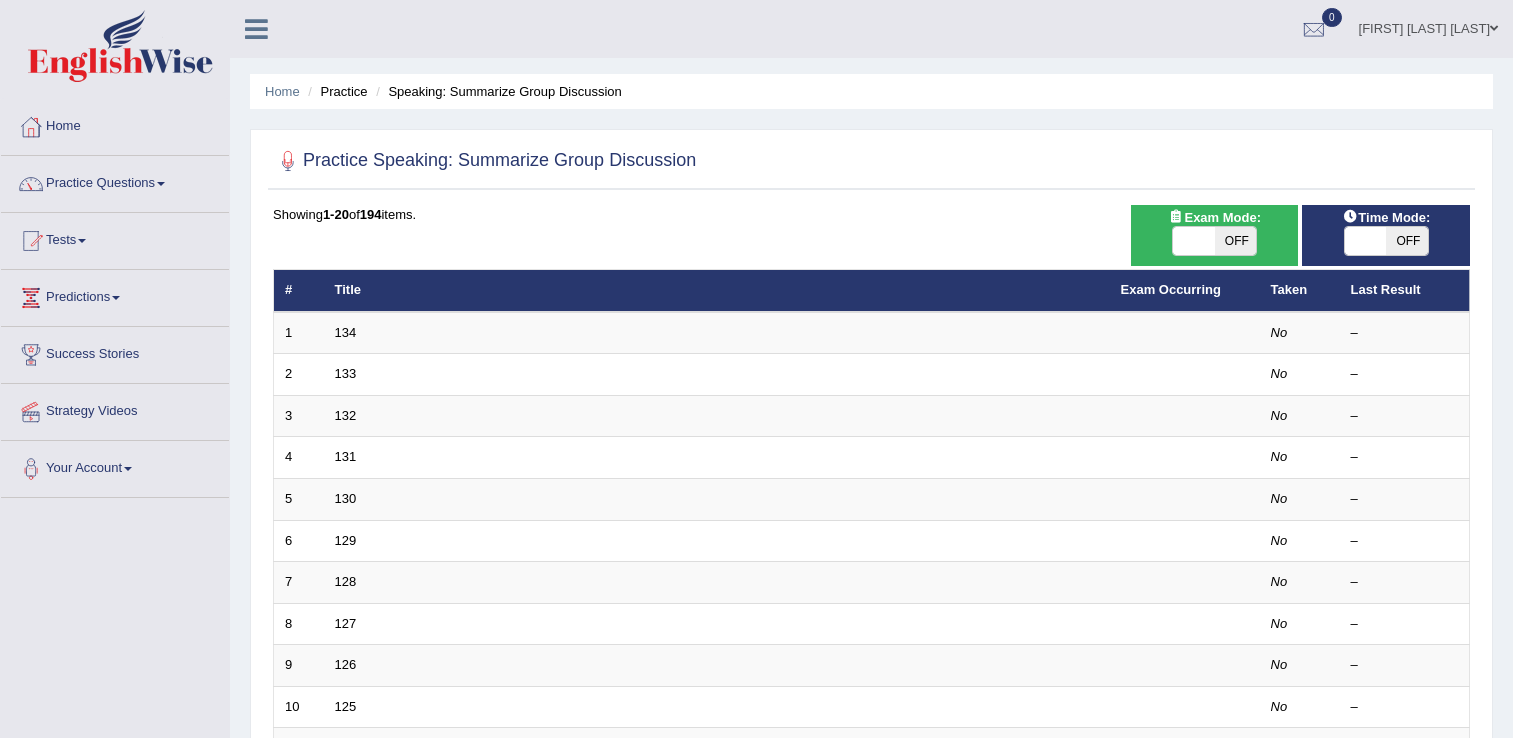 scroll, scrollTop: 0, scrollLeft: 0, axis: both 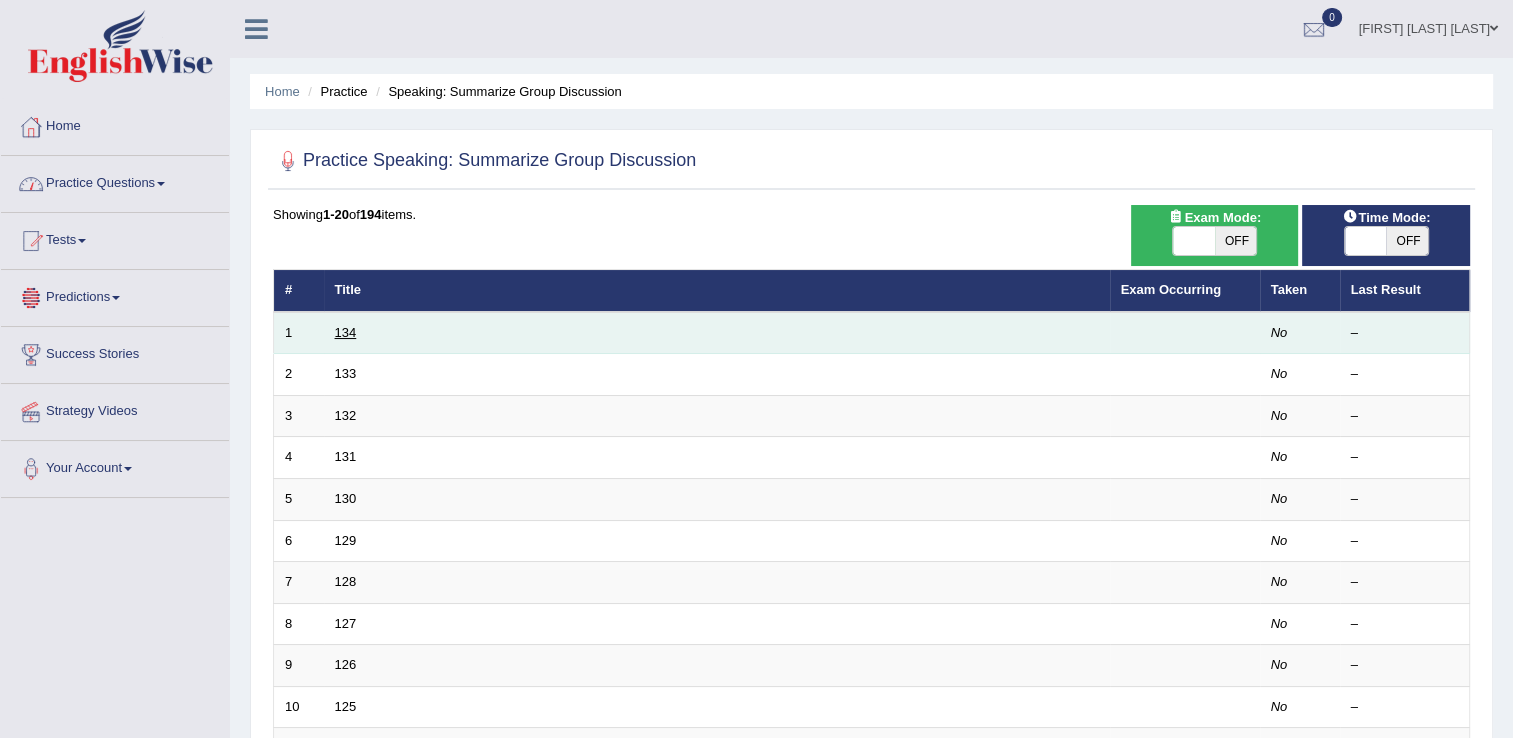 click on "134" at bounding box center (346, 332) 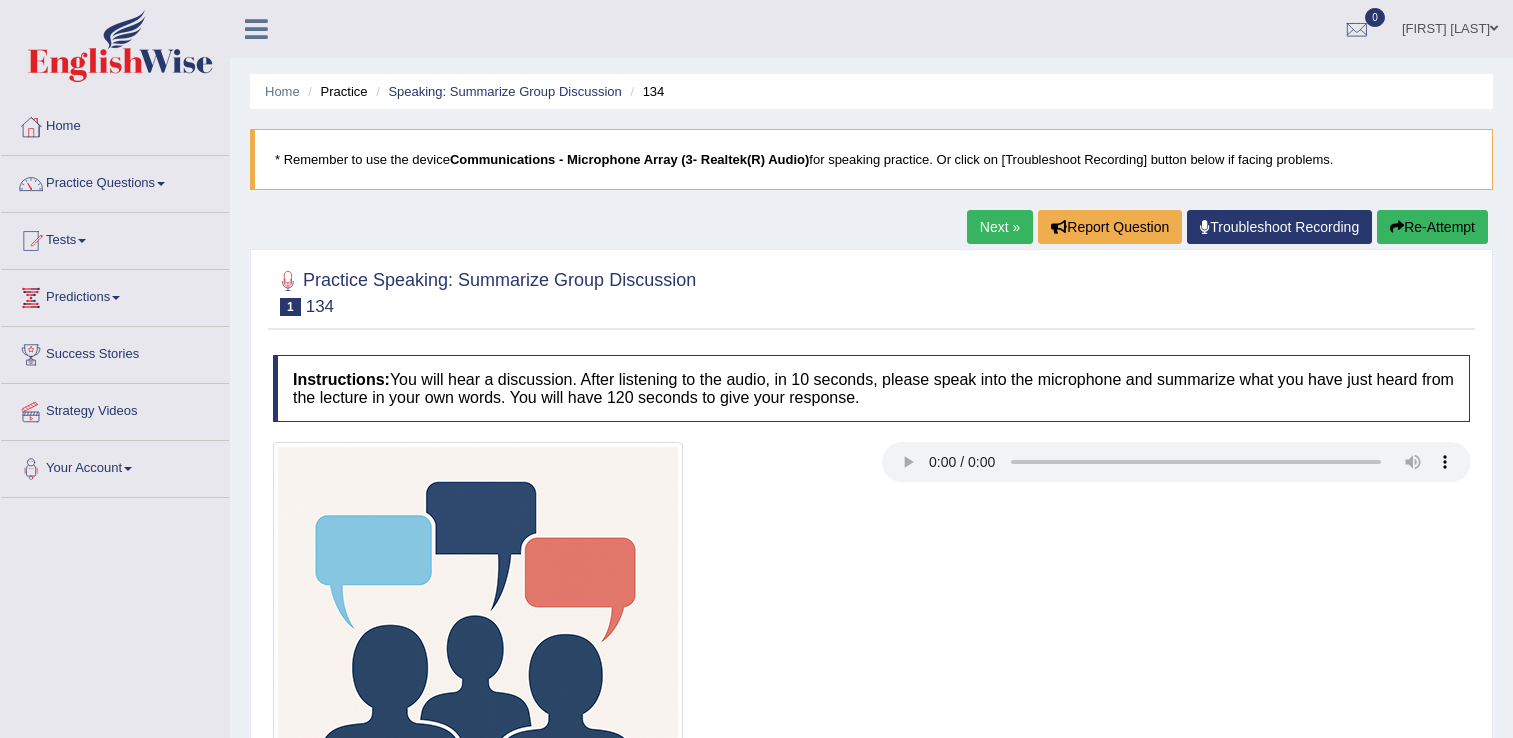 scroll, scrollTop: 0, scrollLeft: 0, axis: both 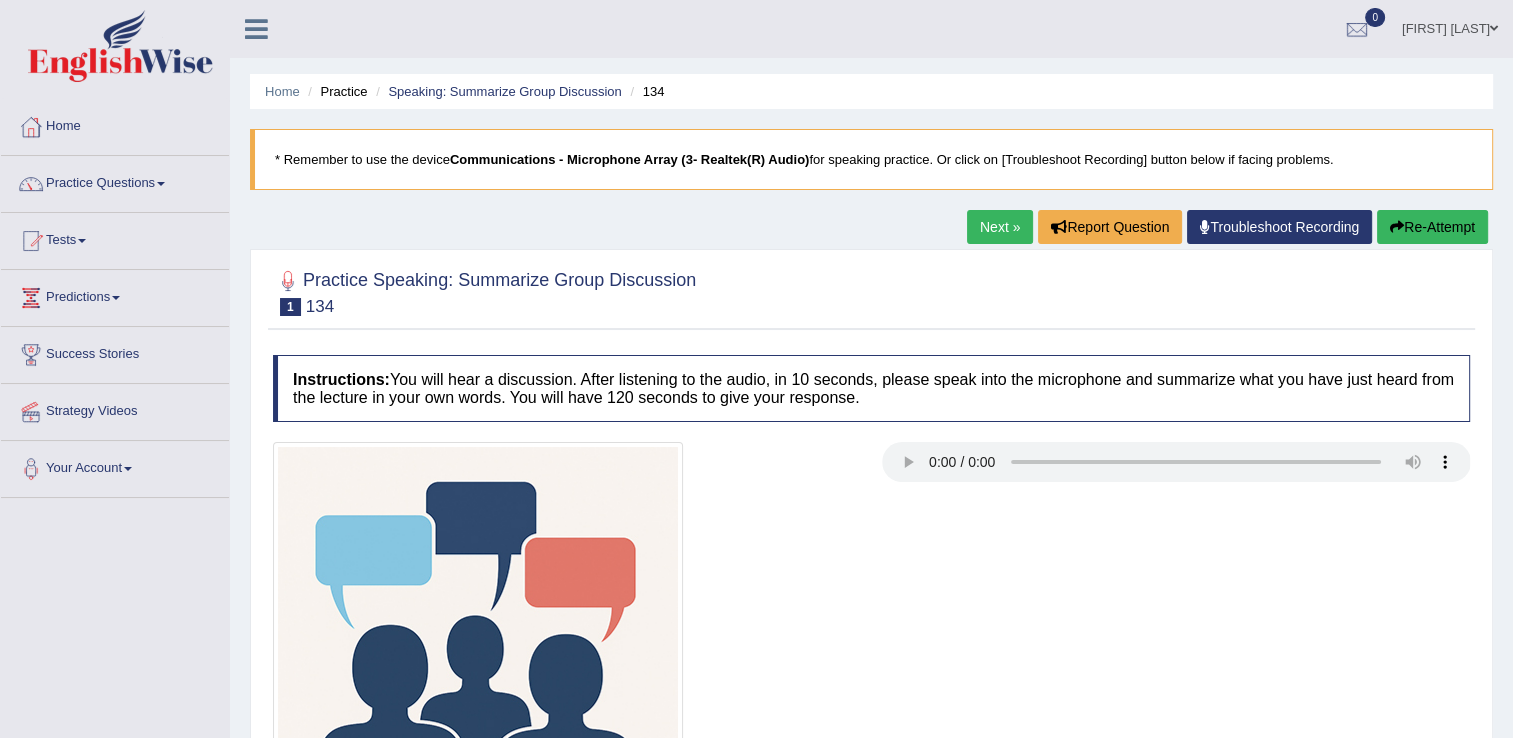 click at bounding box center [871, 647] 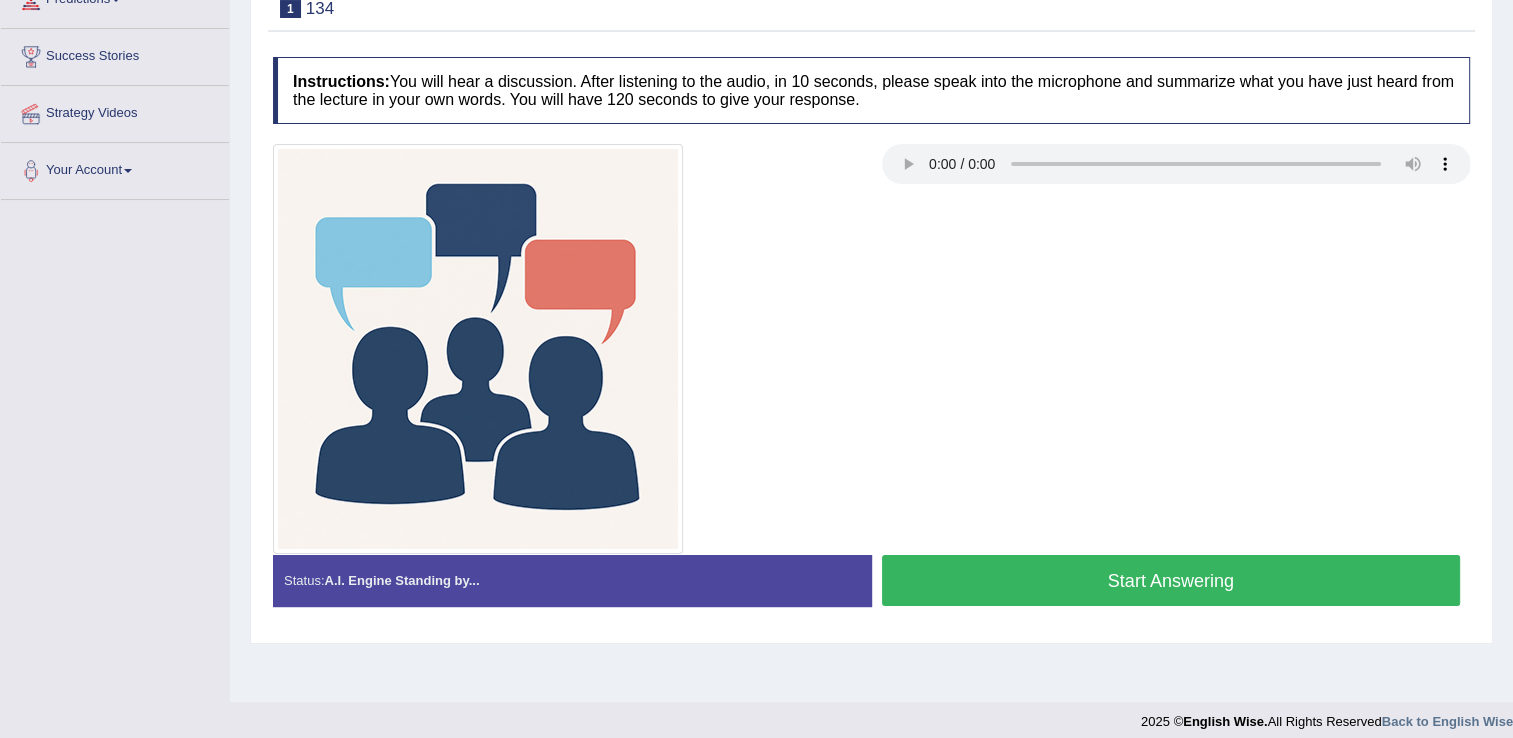 scroll, scrollTop: 300, scrollLeft: 0, axis: vertical 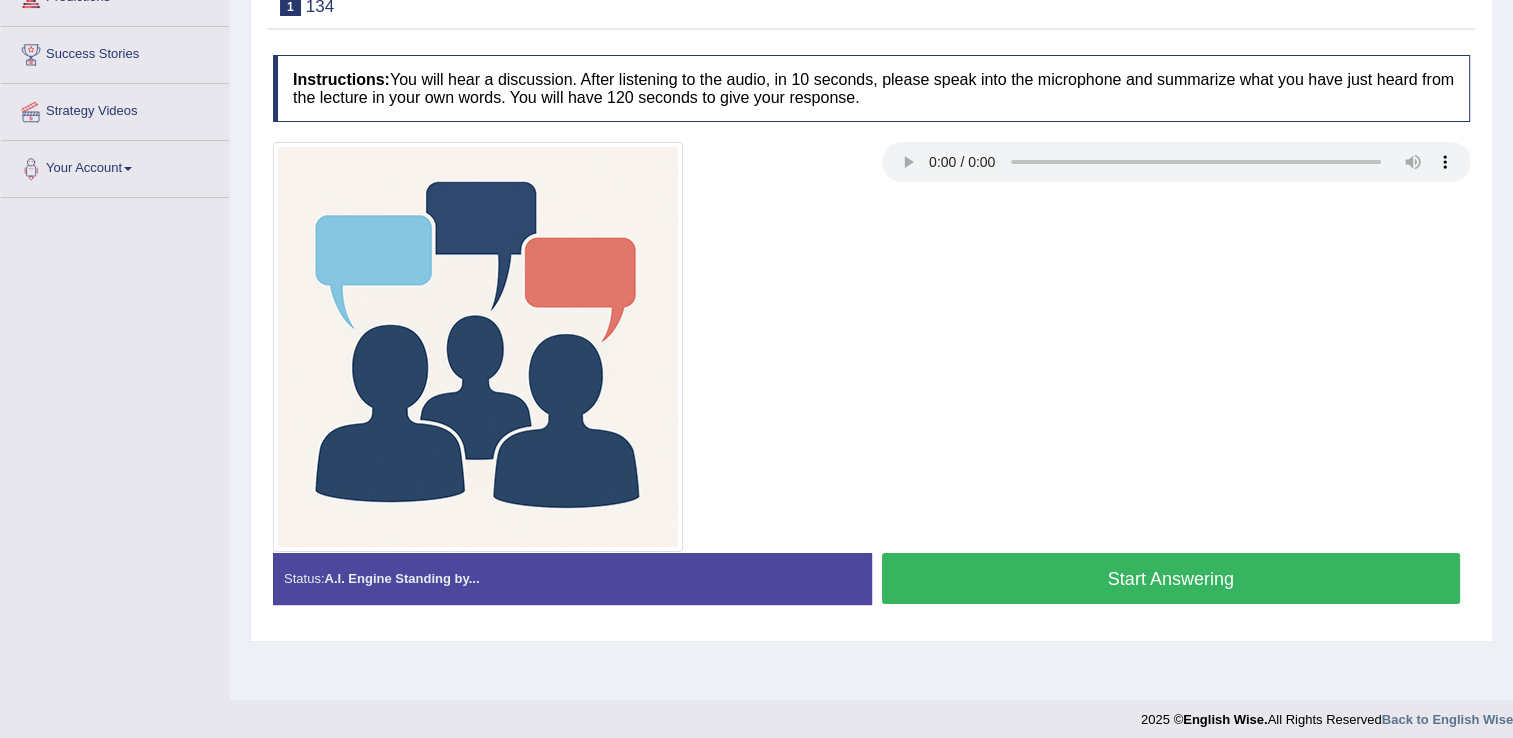 click on "Start Answering" at bounding box center [1171, 578] 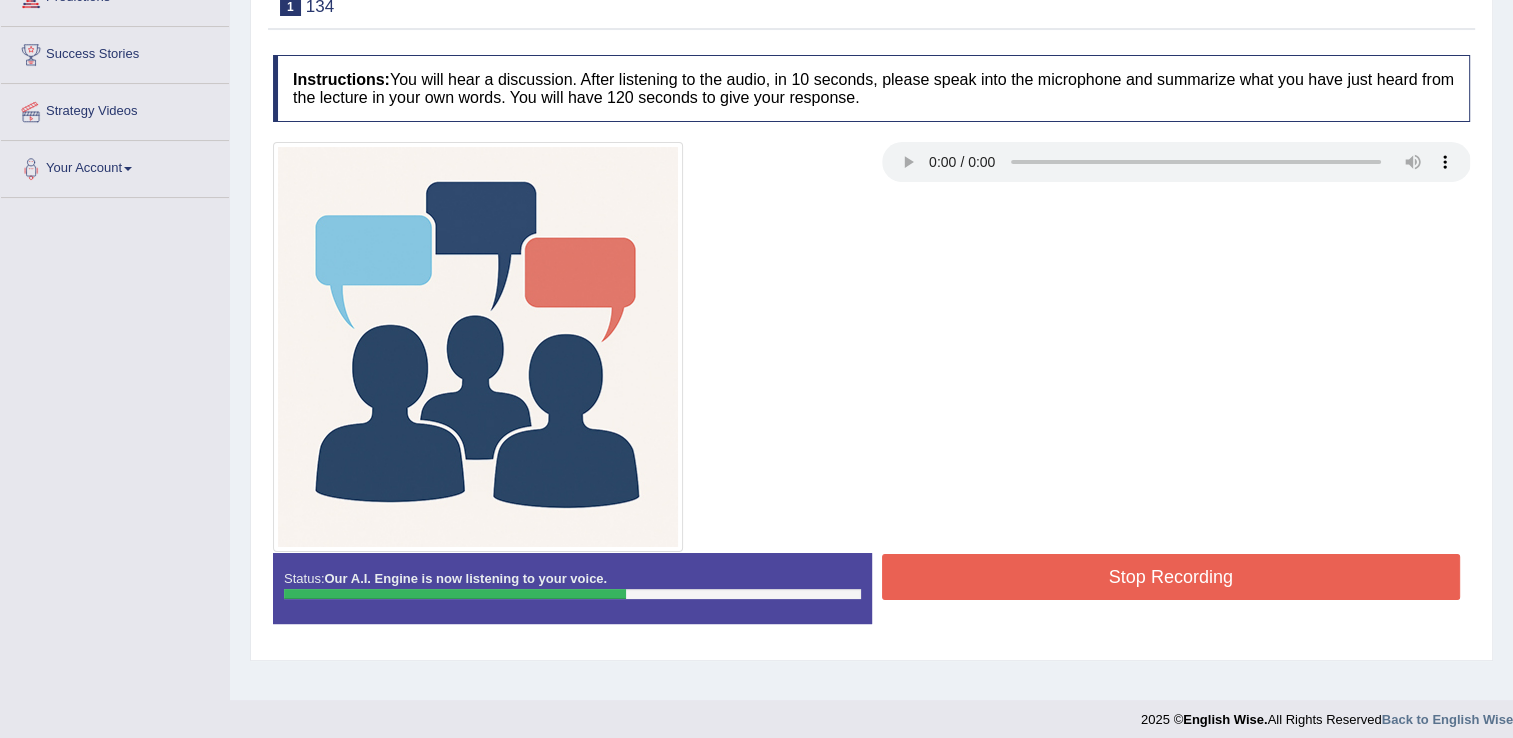 click on "Stop Recording" at bounding box center (1171, 577) 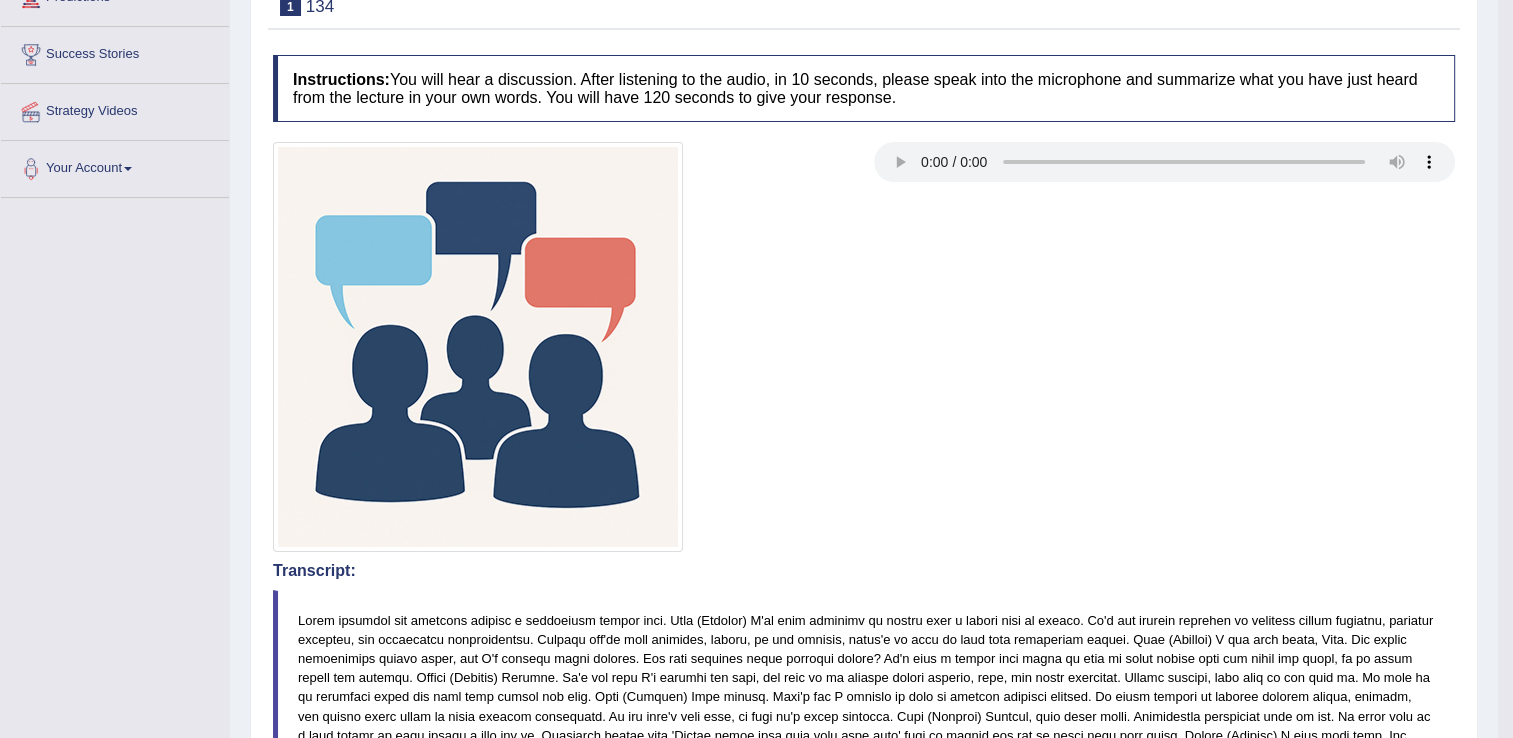 click at bounding box center (864, 347) 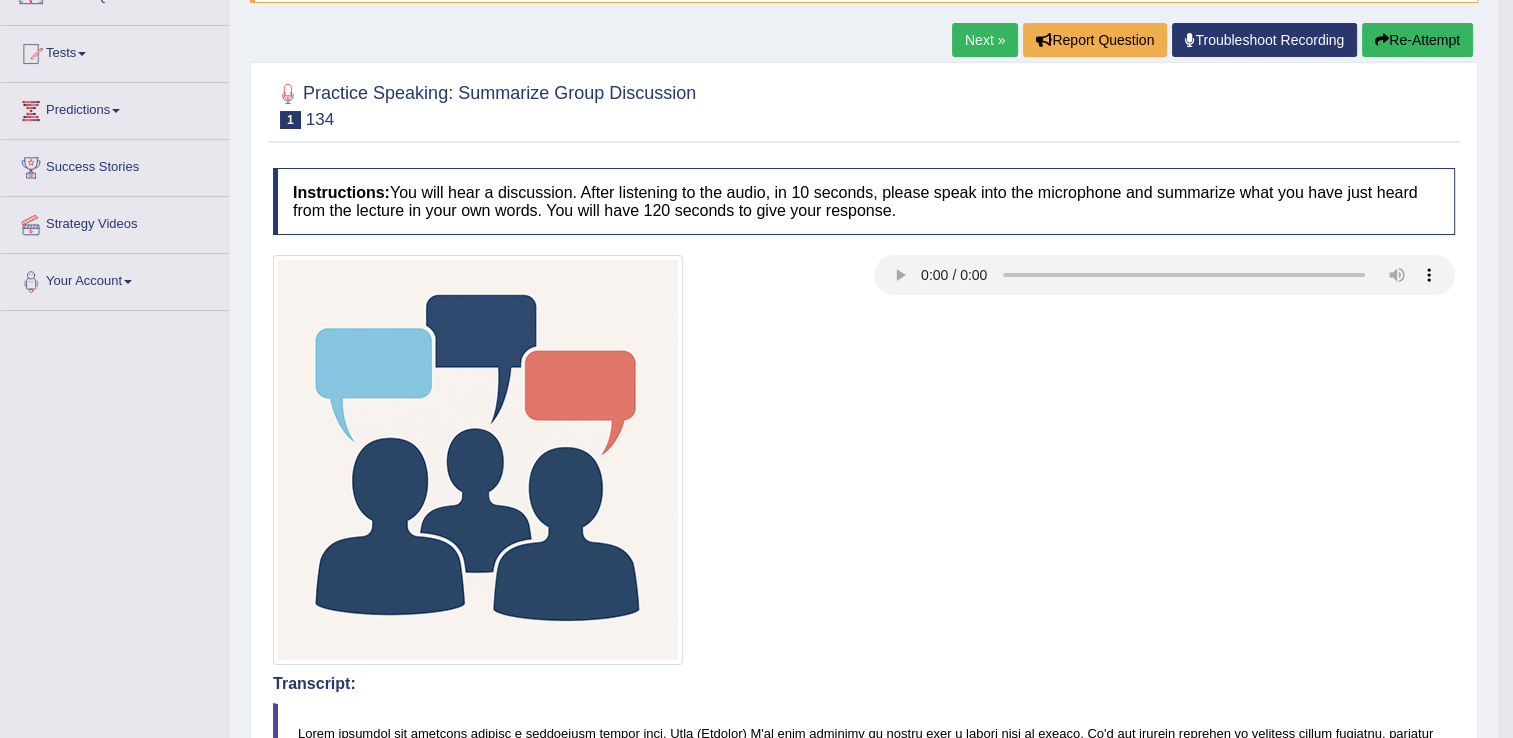 scroll, scrollTop: 184, scrollLeft: 0, axis: vertical 